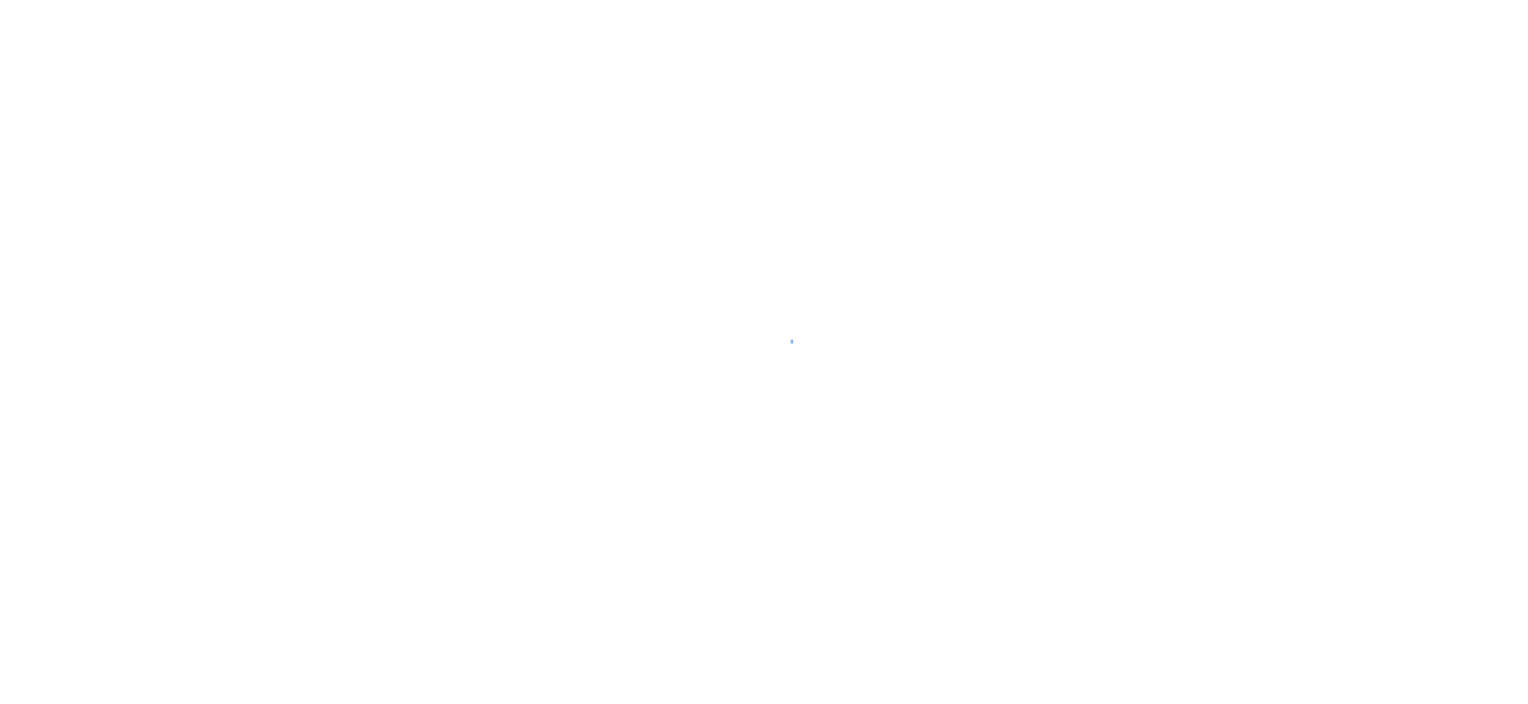 scroll, scrollTop: 0, scrollLeft: 0, axis: both 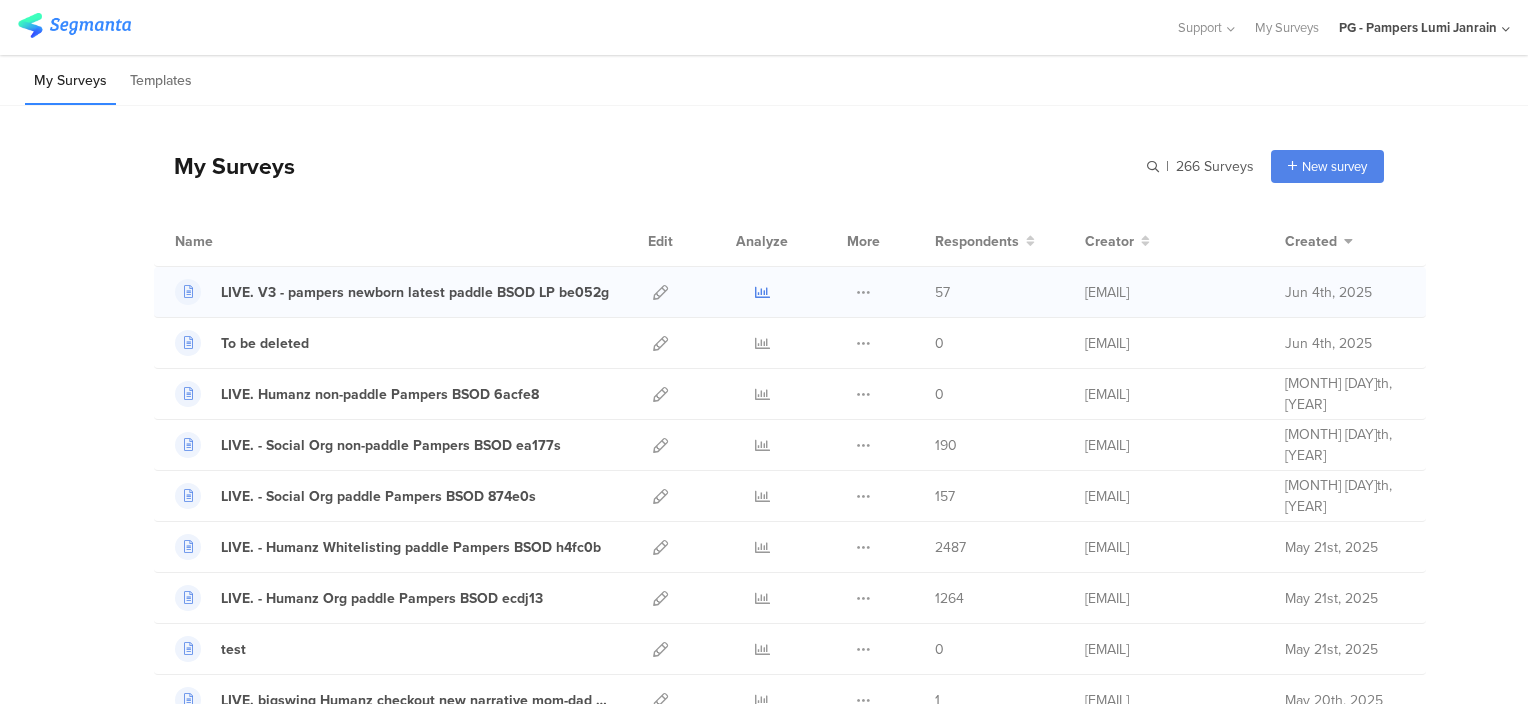 click at bounding box center (762, 292) 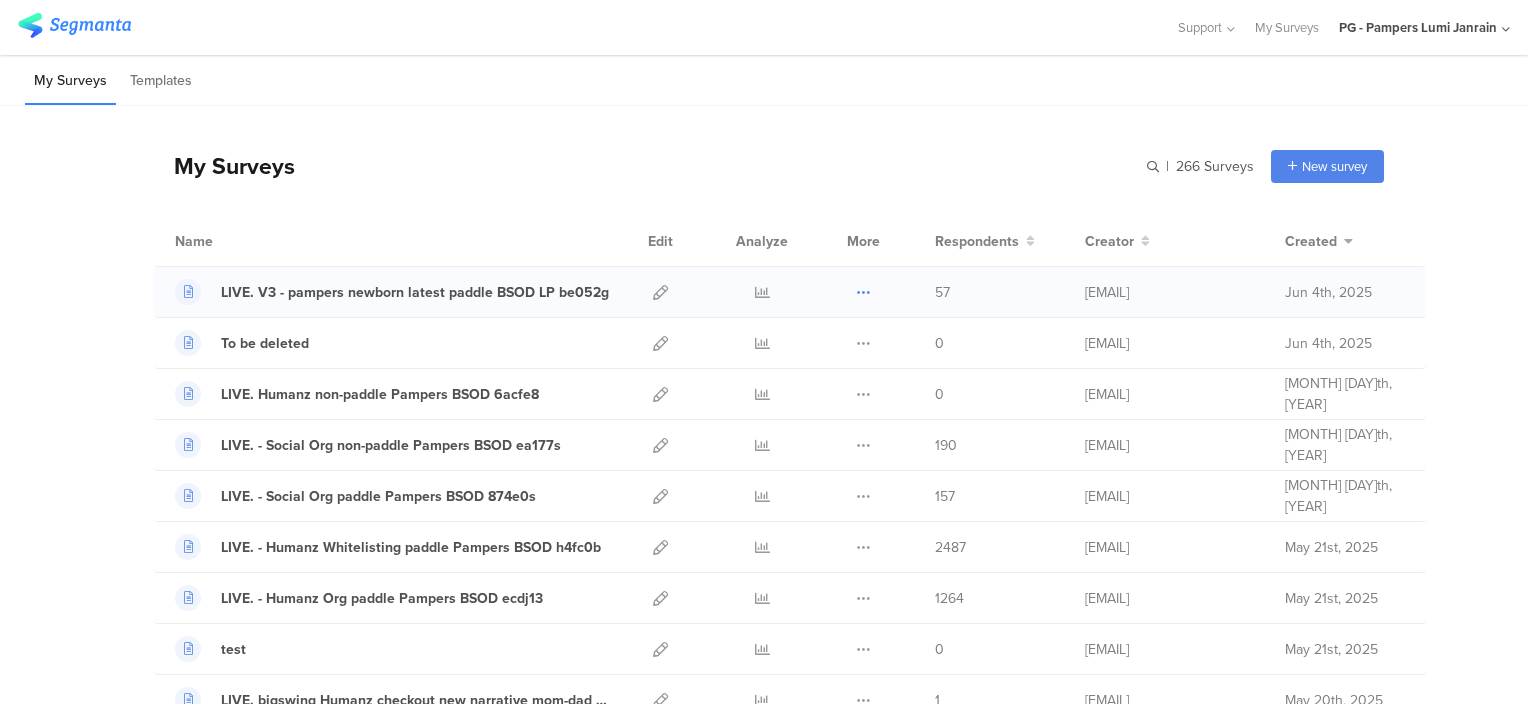 click at bounding box center [863, 292] 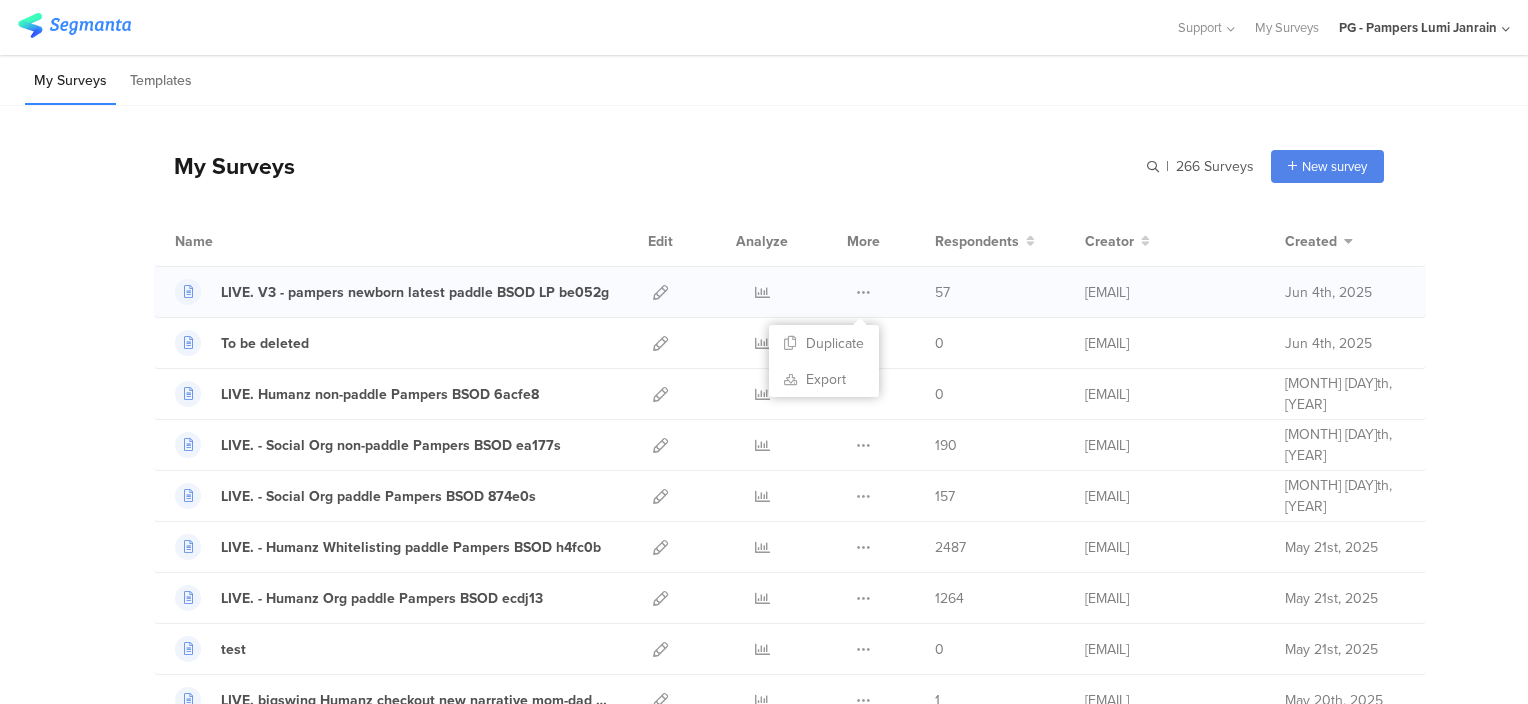click on "57" at bounding box center [942, 292] 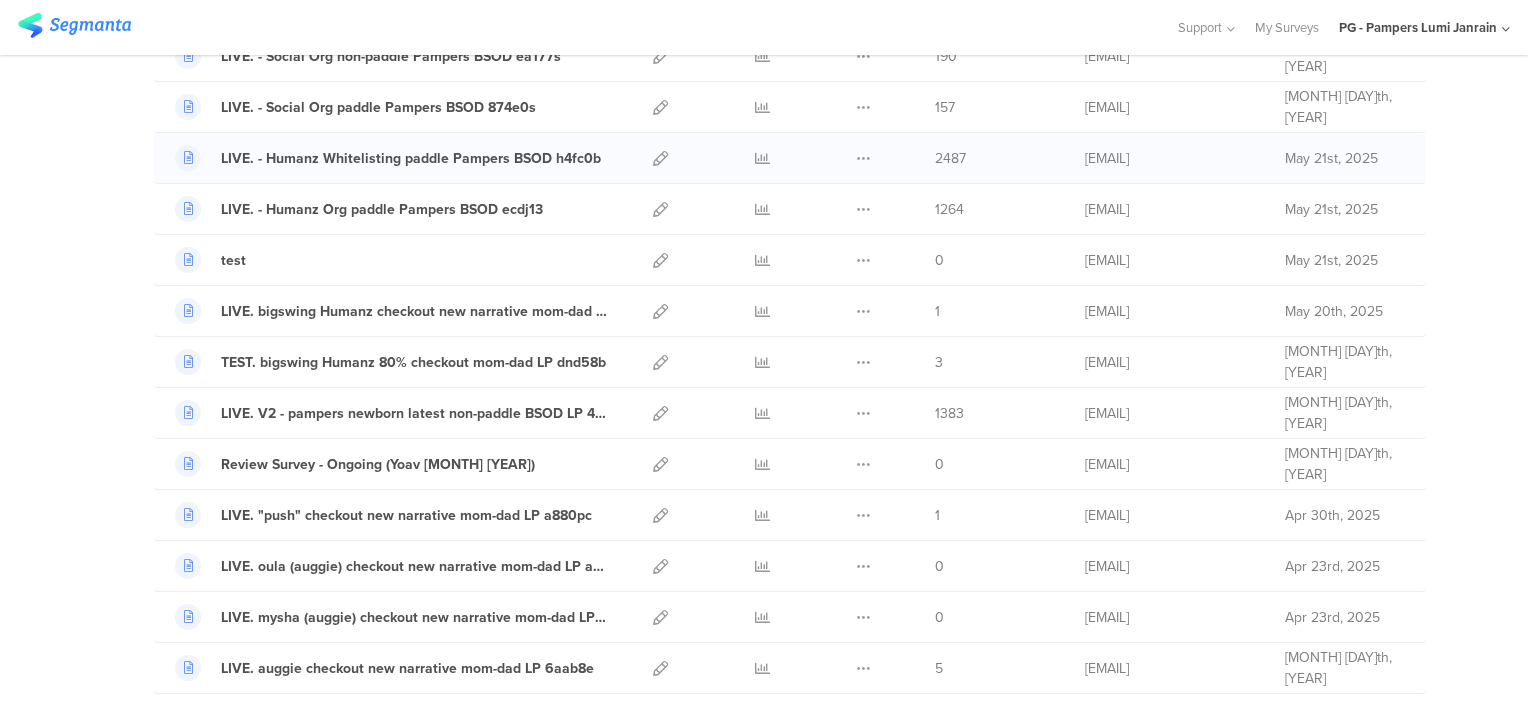 scroll, scrollTop: 400, scrollLeft: 0, axis: vertical 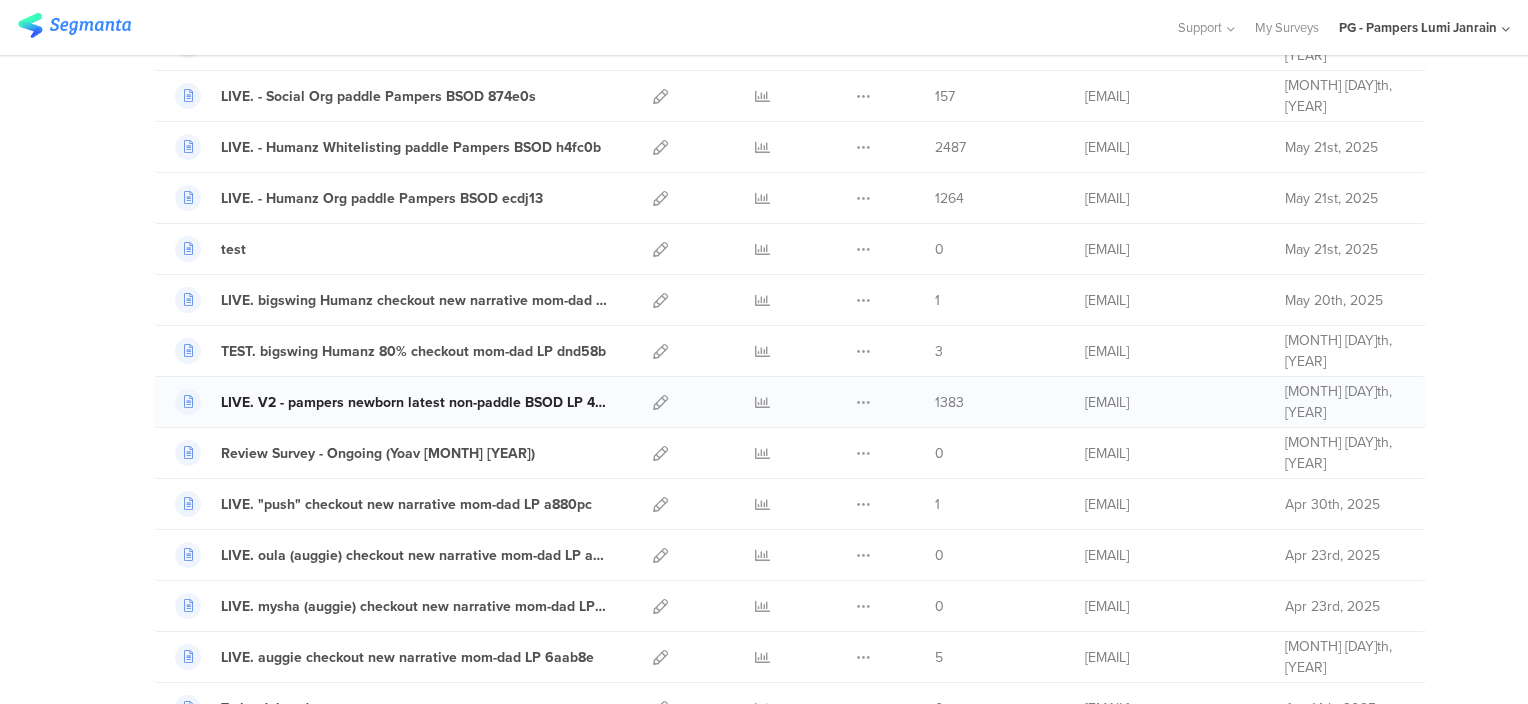 click on "LIVE. V2 - pampers newborn latest non-paddle BSOD LP 4w2ed7" at bounding box center (415, 402) 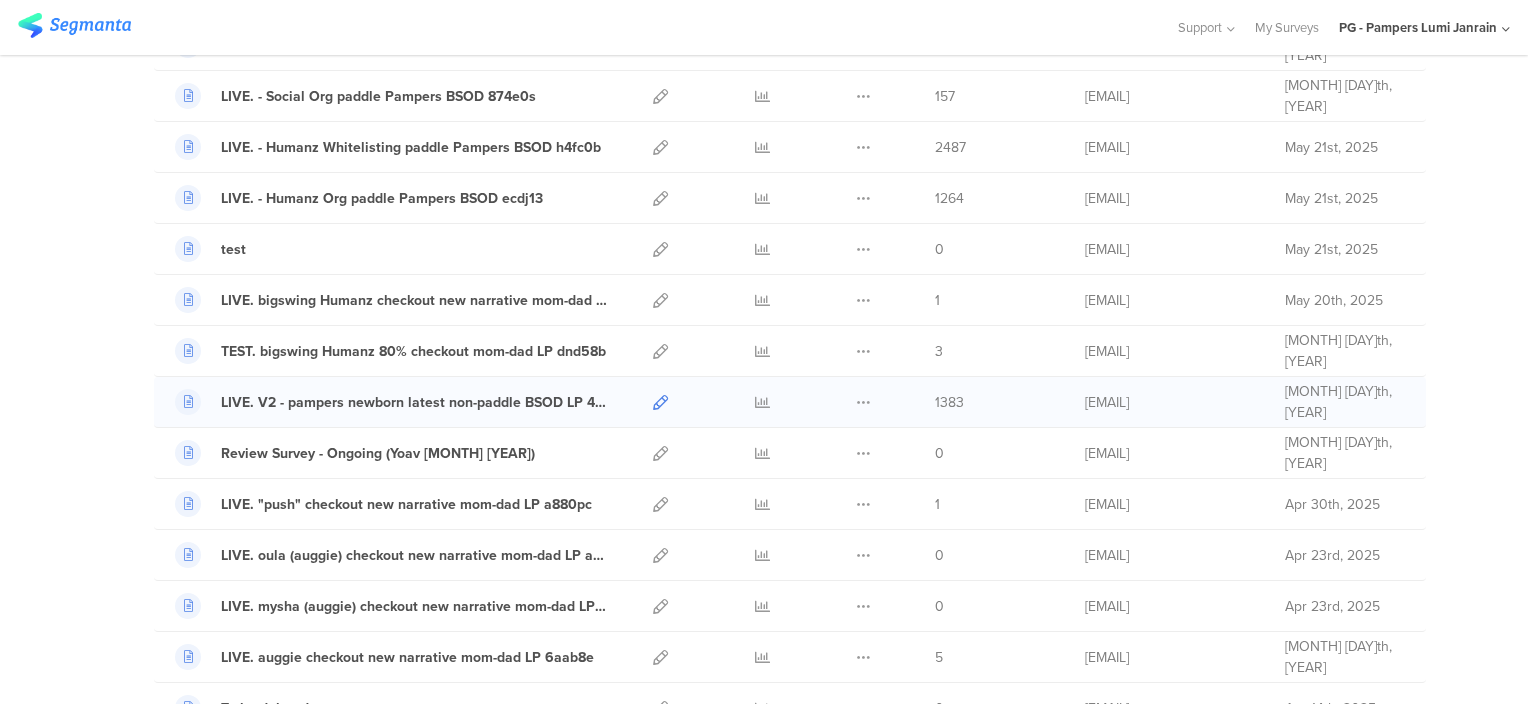 click at bounding box center (660, 402) 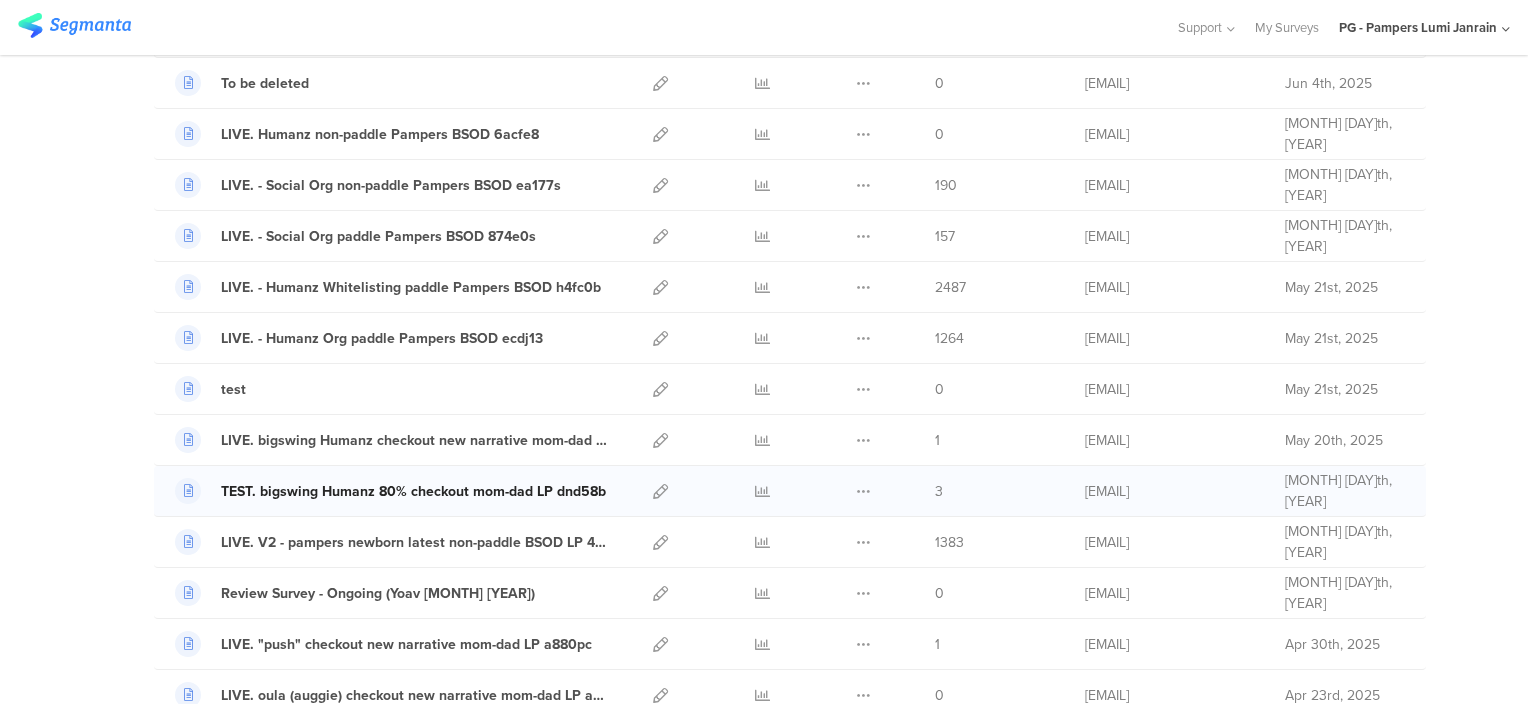 scroll, scrollTop: 0, scrollLeft: 0, axis: both 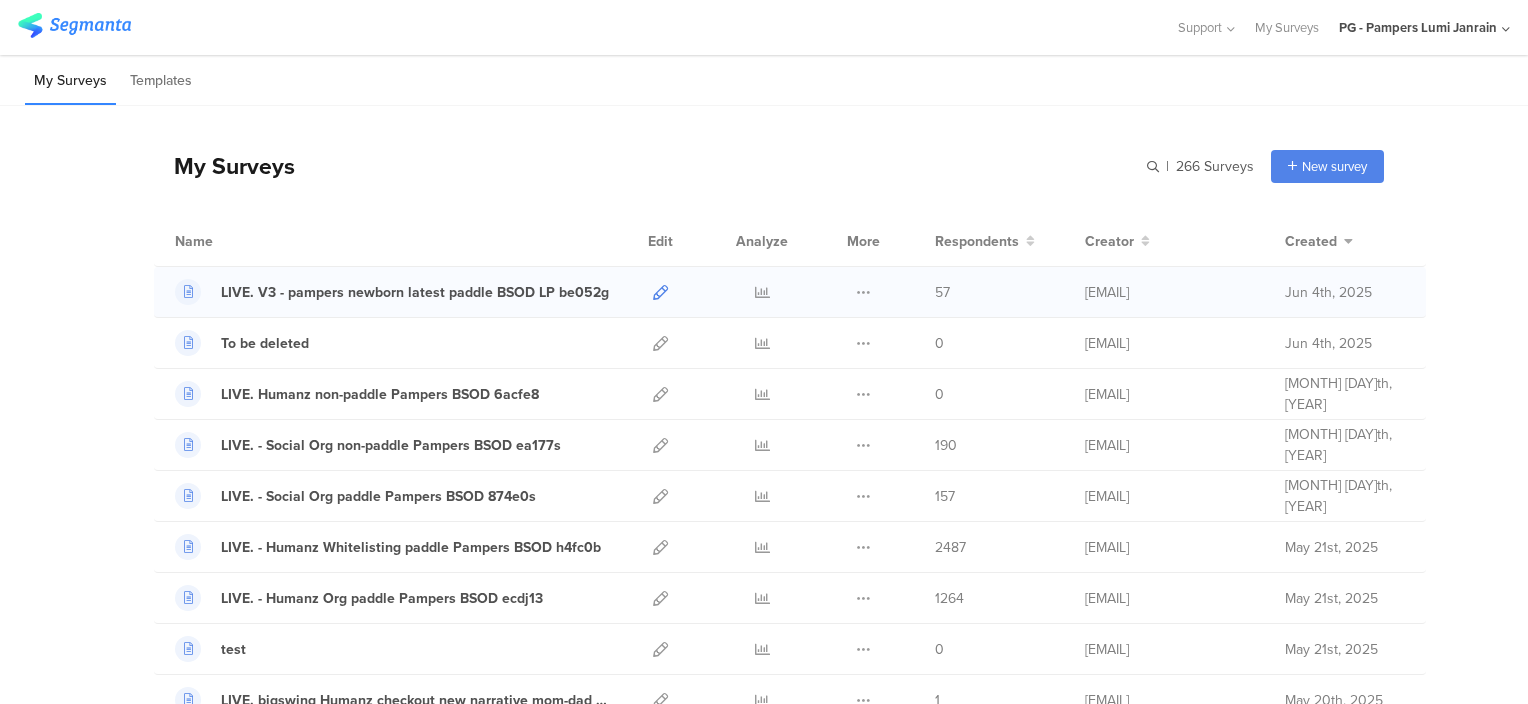 click at bounding box center [660, 292] 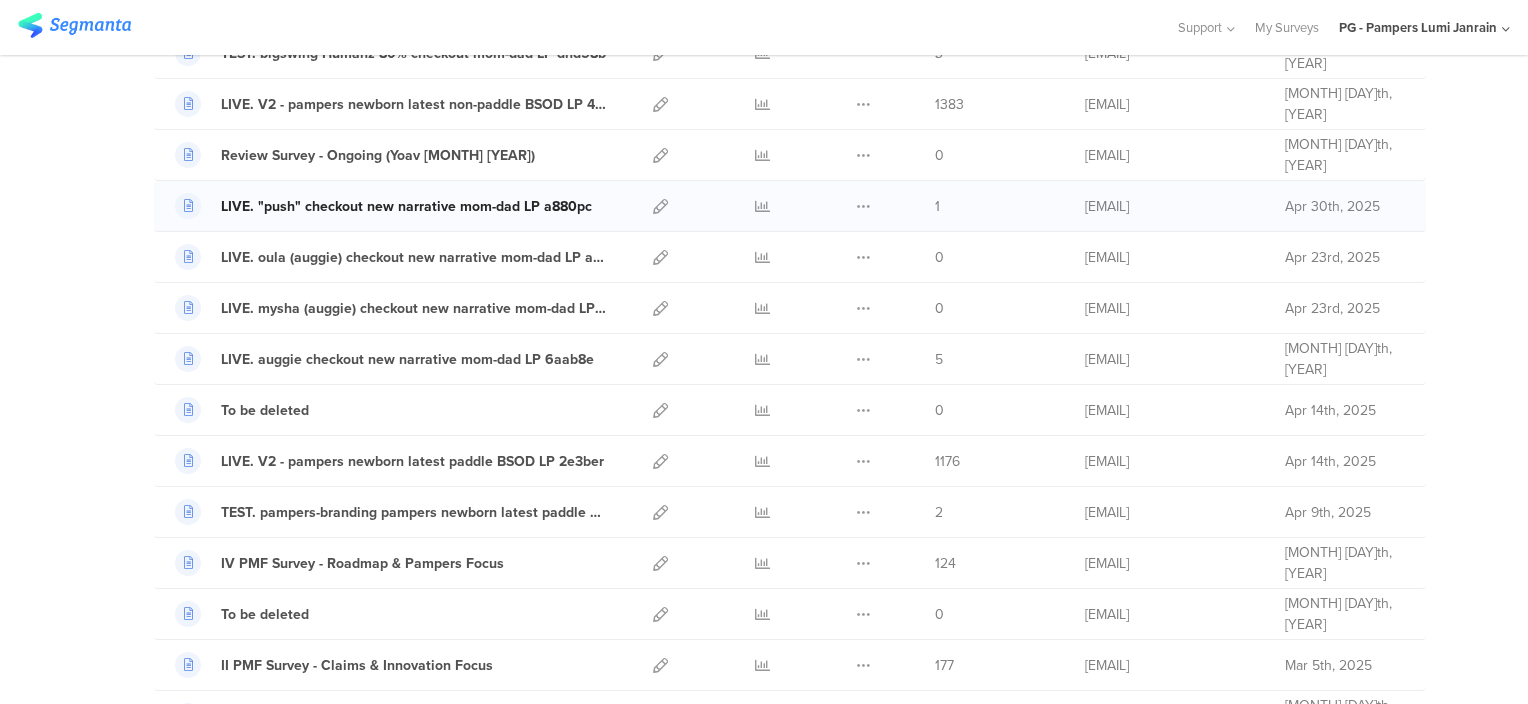 scroll, scrollTop: 700, scrollLeft: 0, axis: vertical 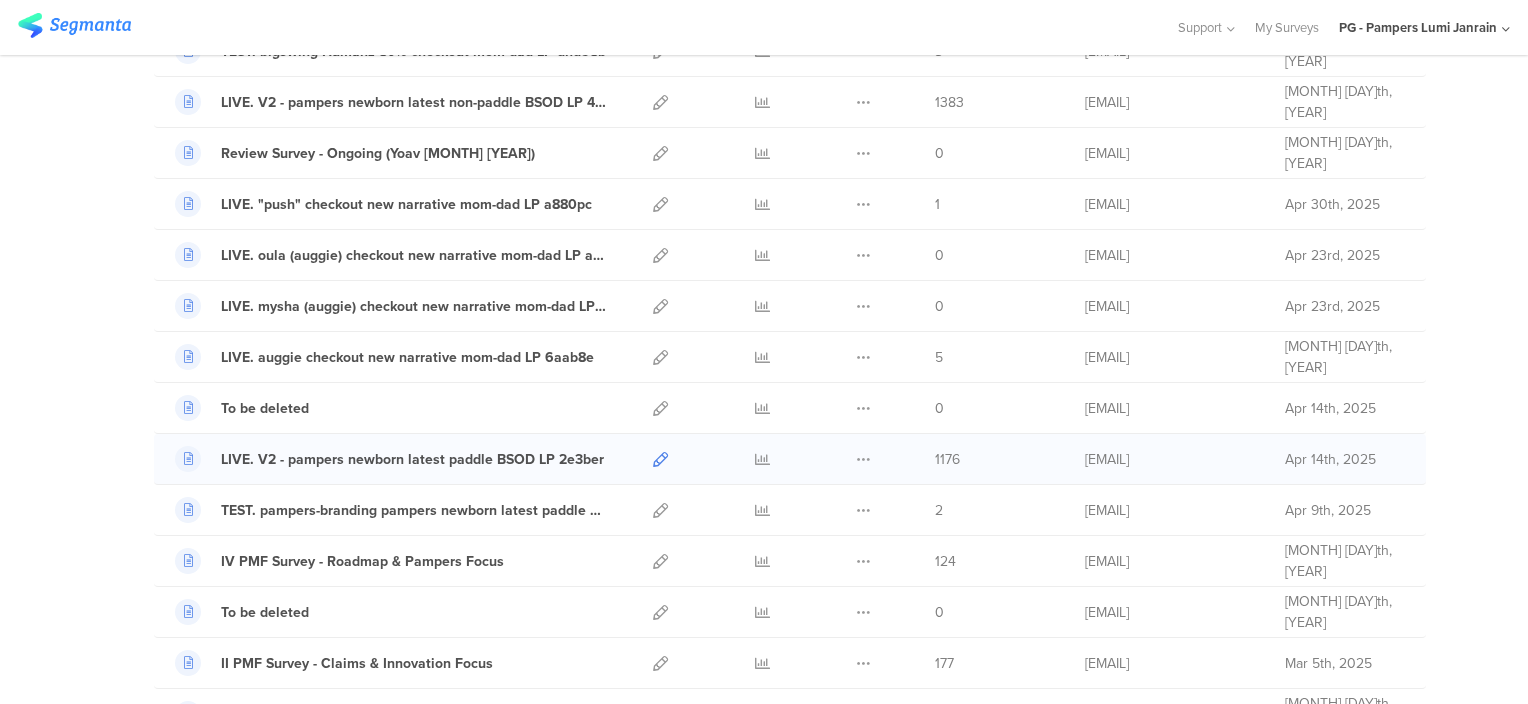click at bounding box center (660, 459) 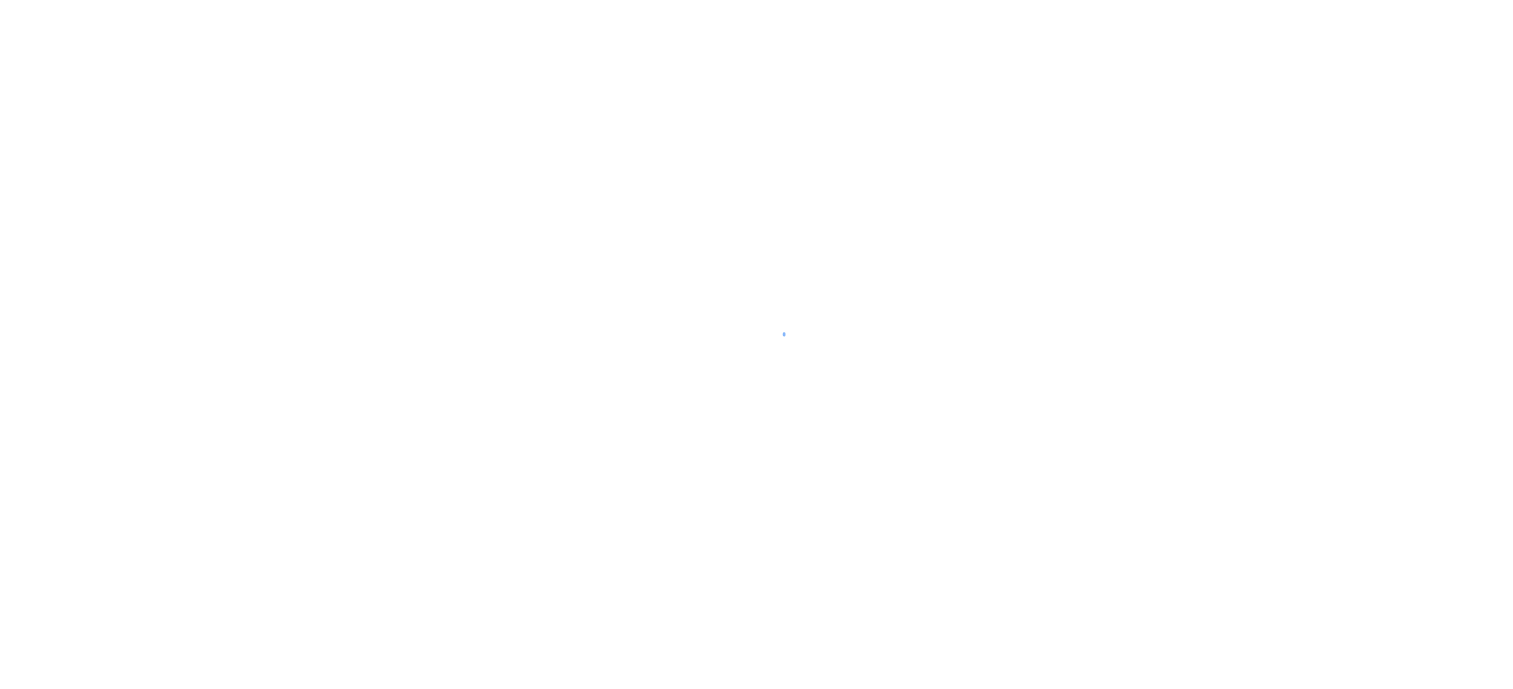 scroll, scrollTop: 0, scrollLeft: 0, axis: both 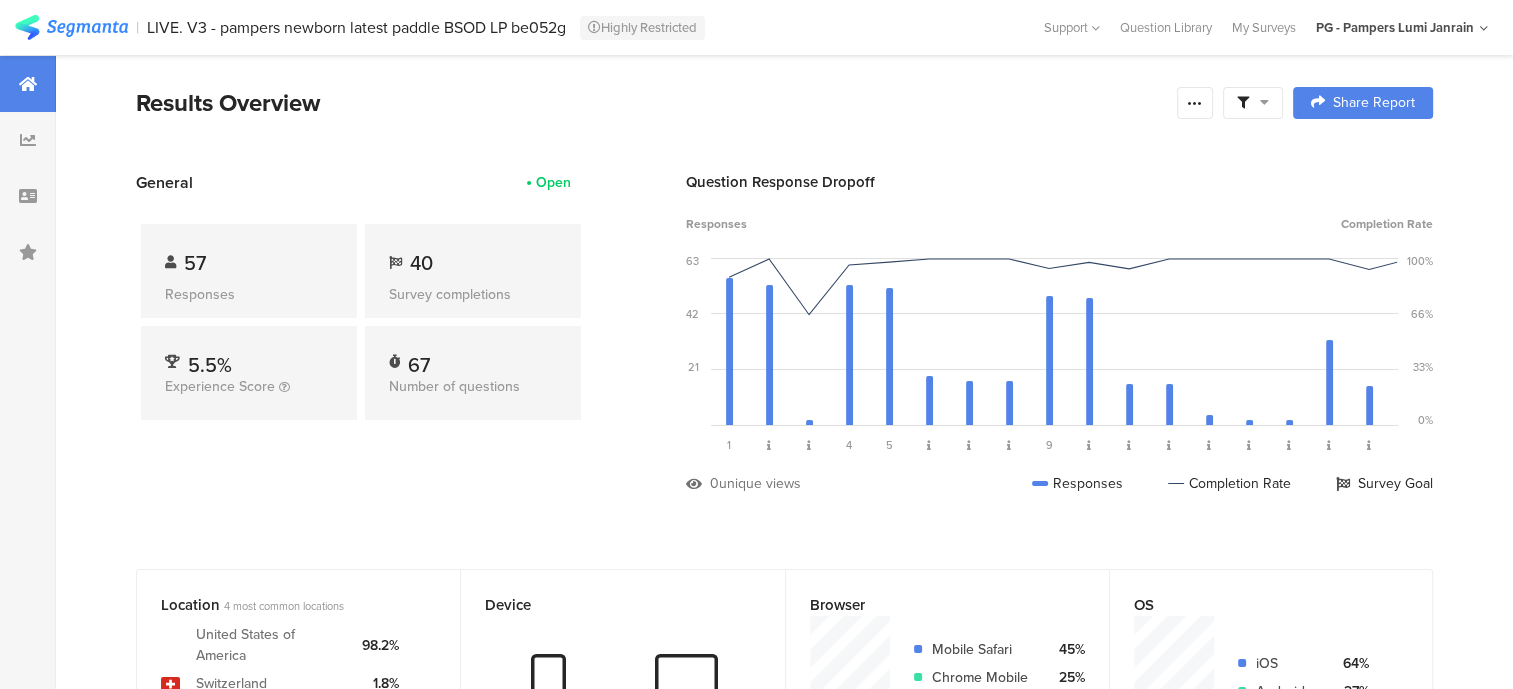 drag, startPoint x: 944, startPoint y: 642, endPoint x: 839, endPoint y: 311, distance: 347.25494 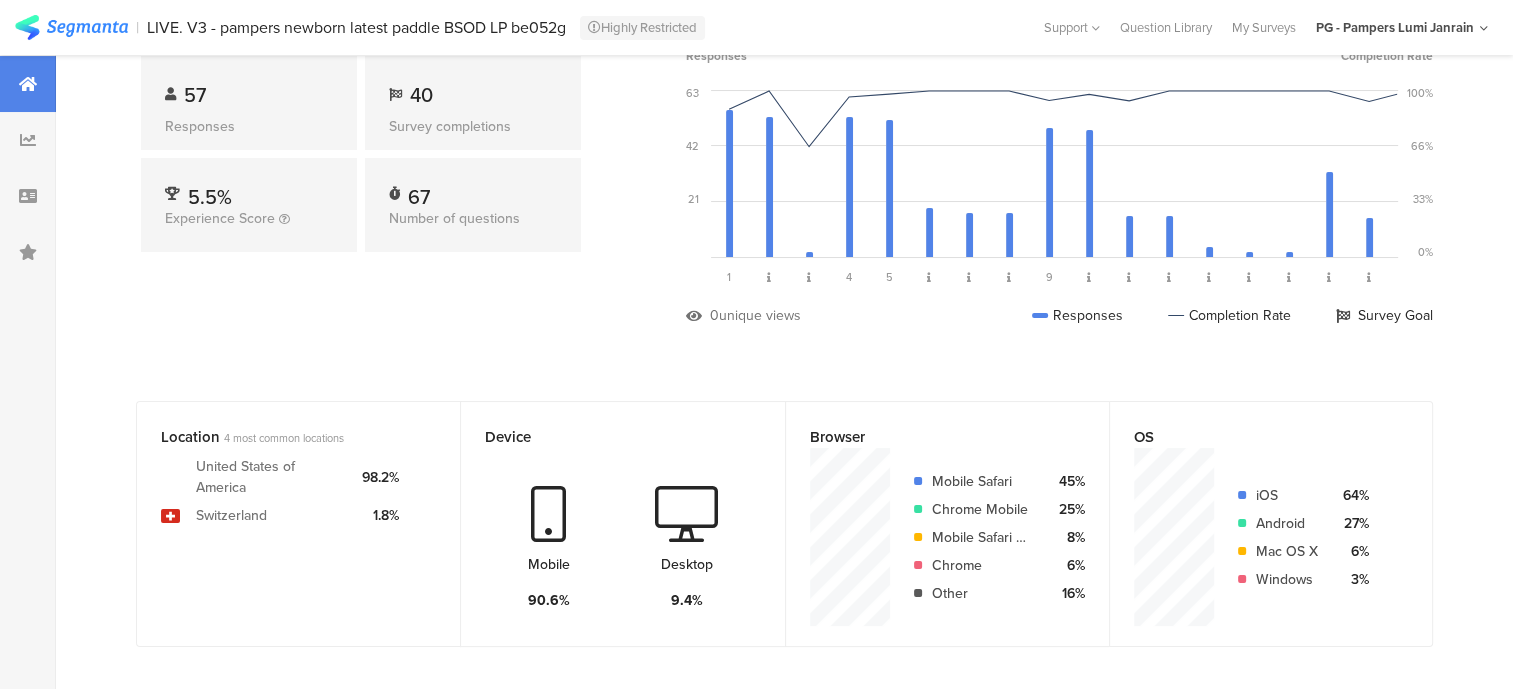 scroll, scrollTop: 0, scrollLeft: 0, axis: both 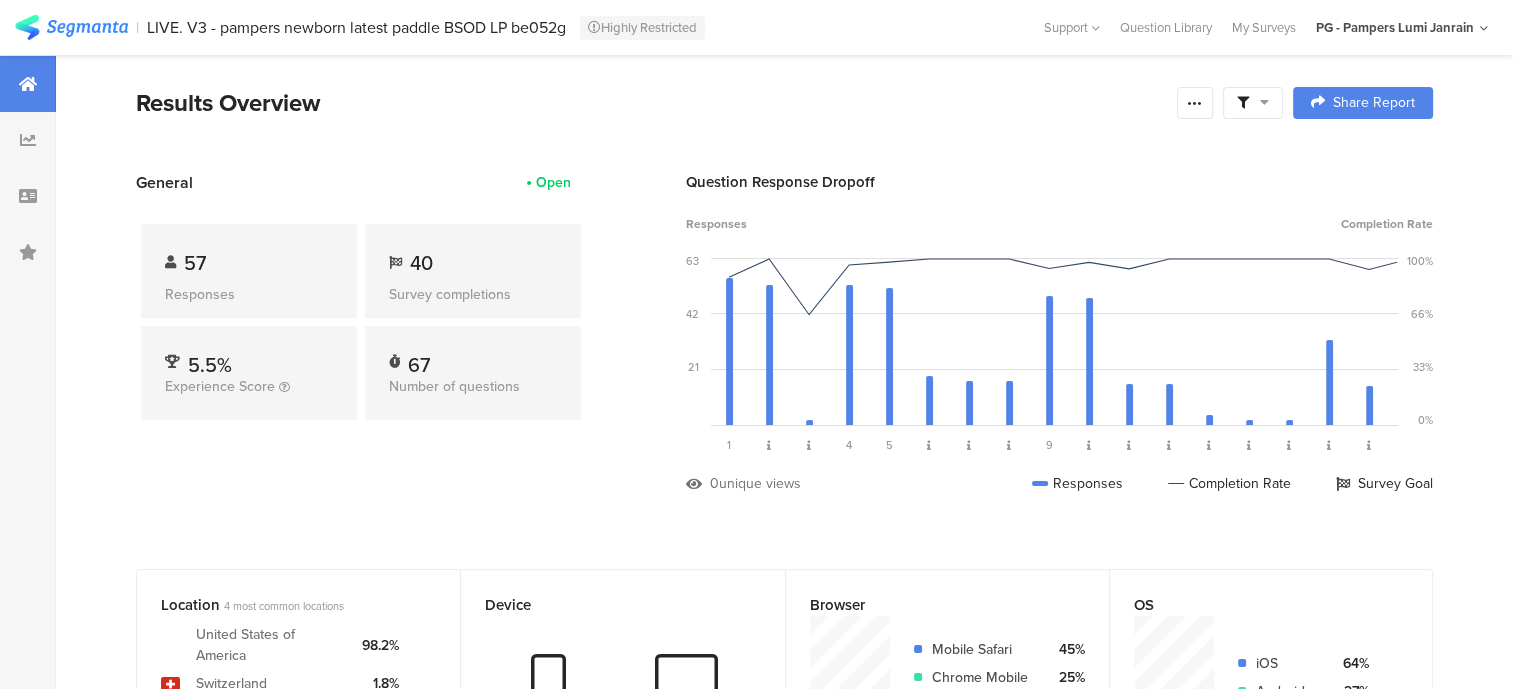 click at bounding box center (1253, 103) 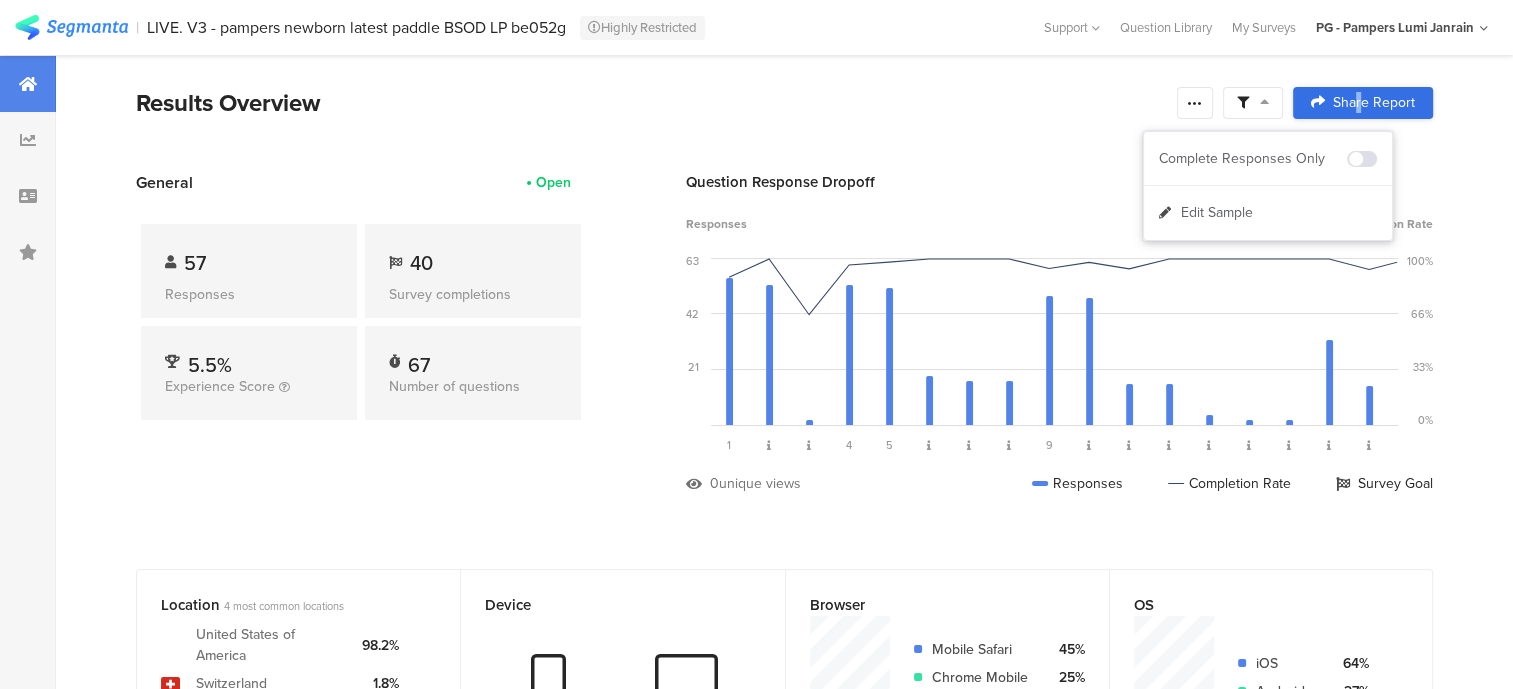 click on "Share Report" at bounding box center (1374, 103) 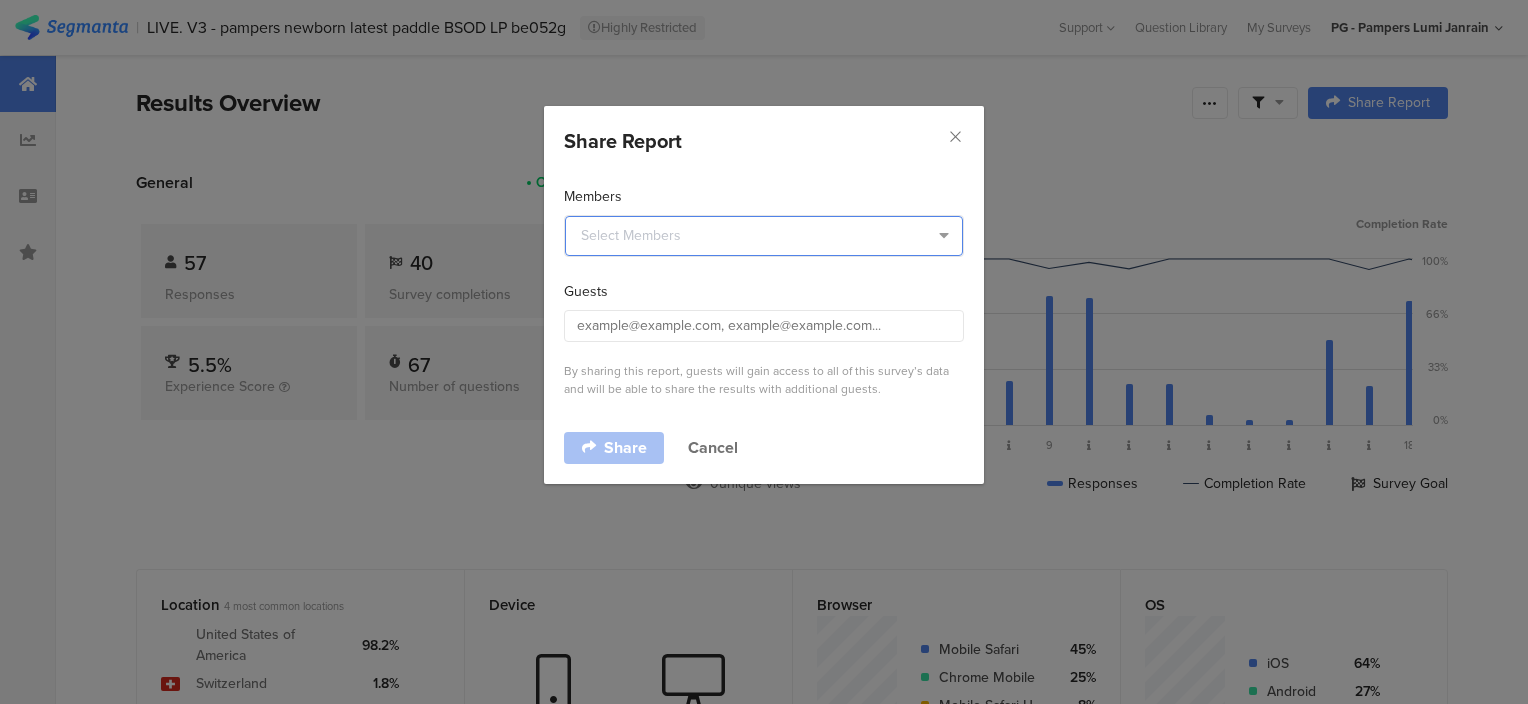 click at bounding box center [764, 236] 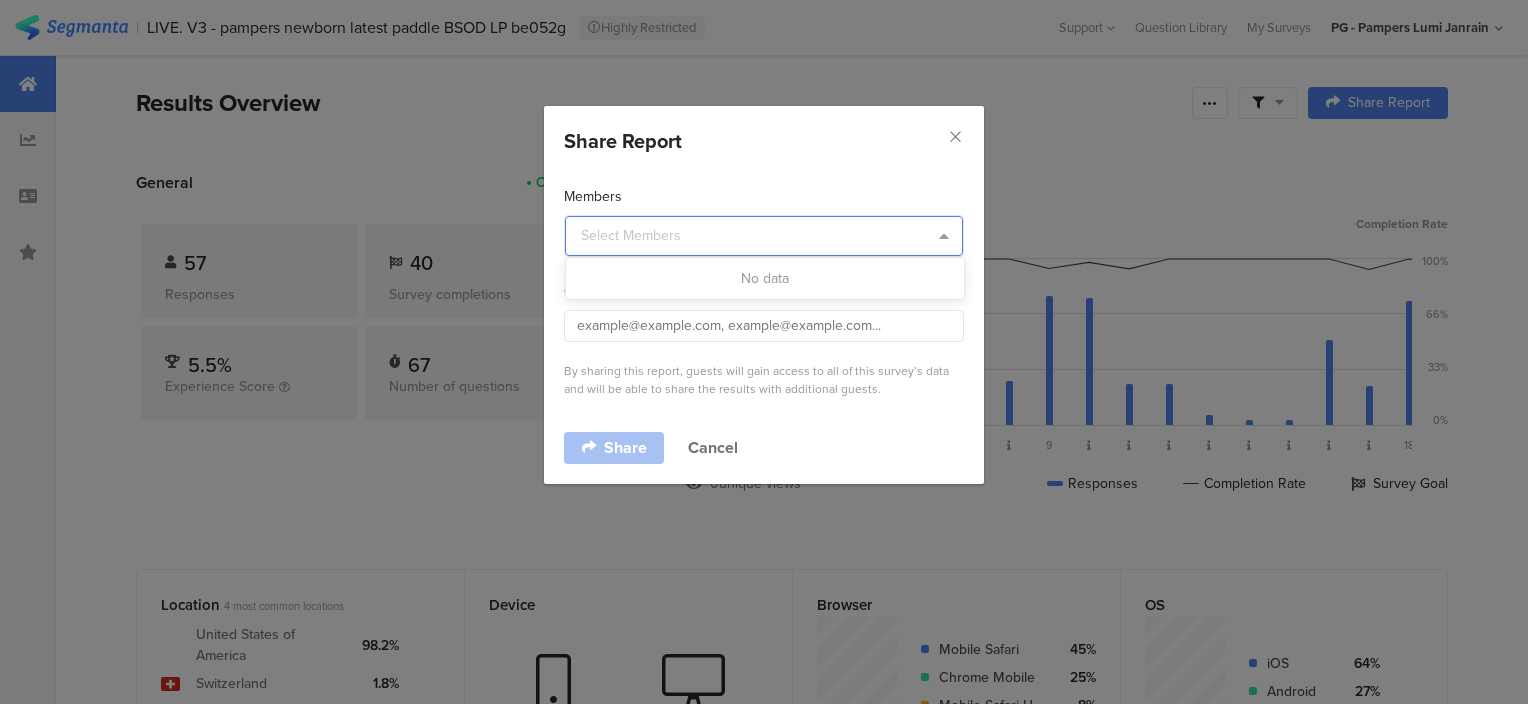 click on "Members" at bounding box center (764, 221) 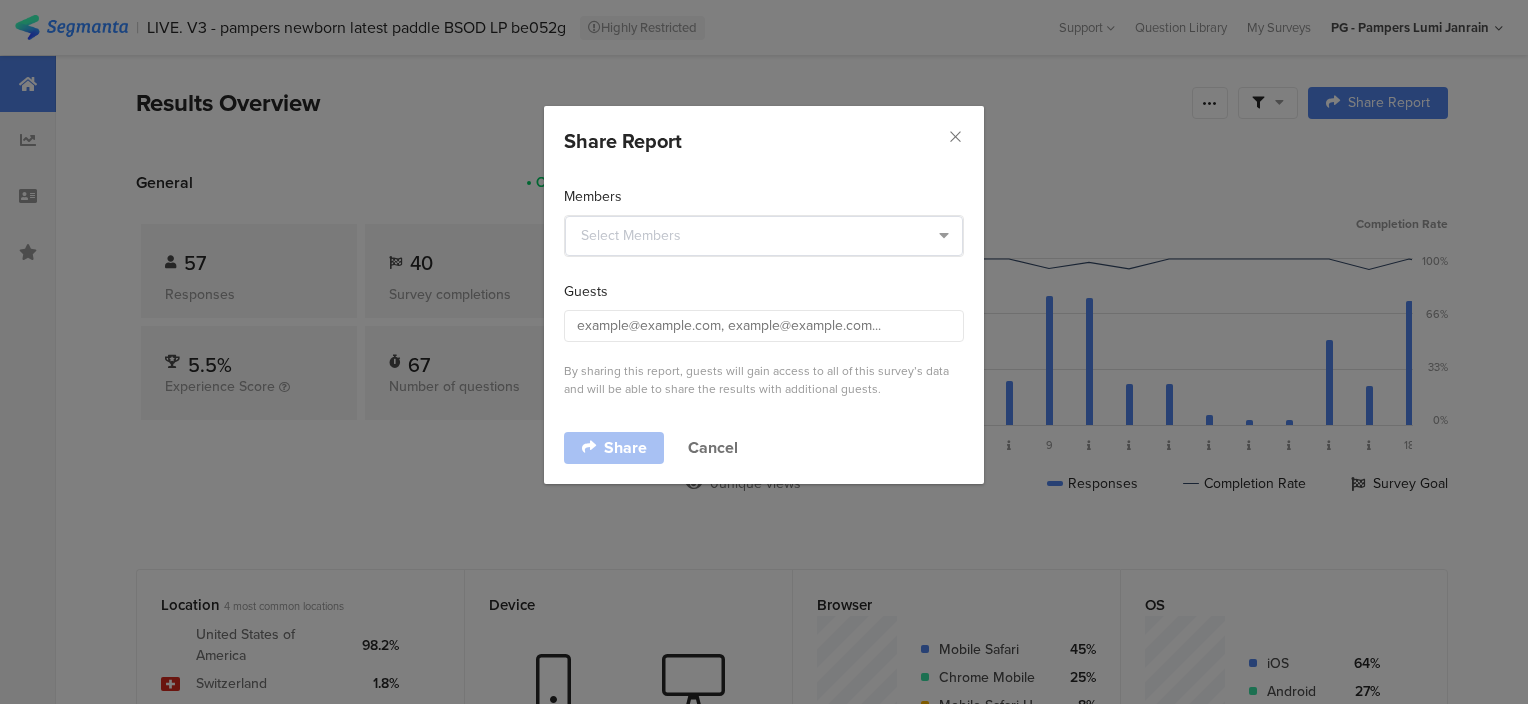 click on "Members     Guests
By sharing this report,  guests will gain access to all of this survey’s data and will be able to share the results with additional guests." at bounding box center (764, 294) 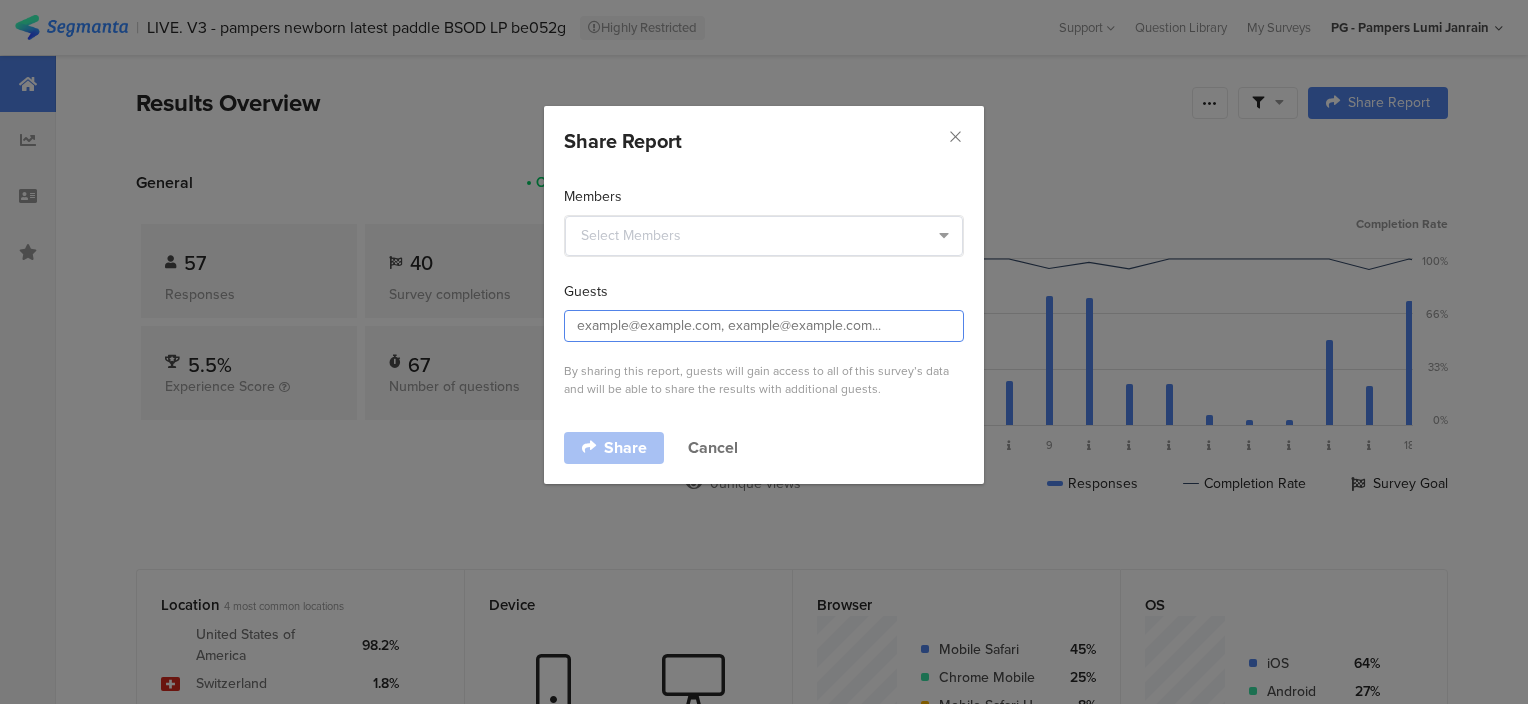 click at bounding box center (764, 326) 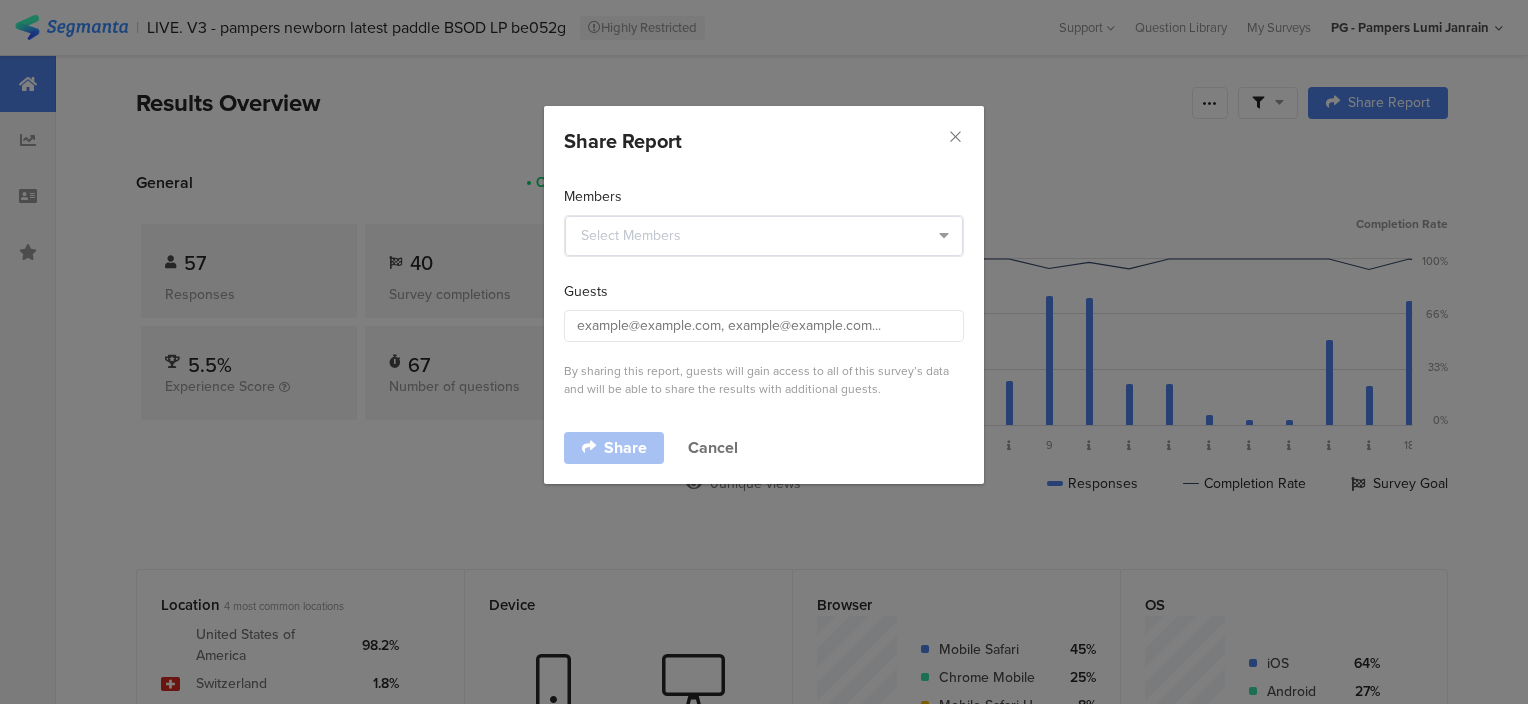 click on "Cancel" at bounding box center [713, 447] 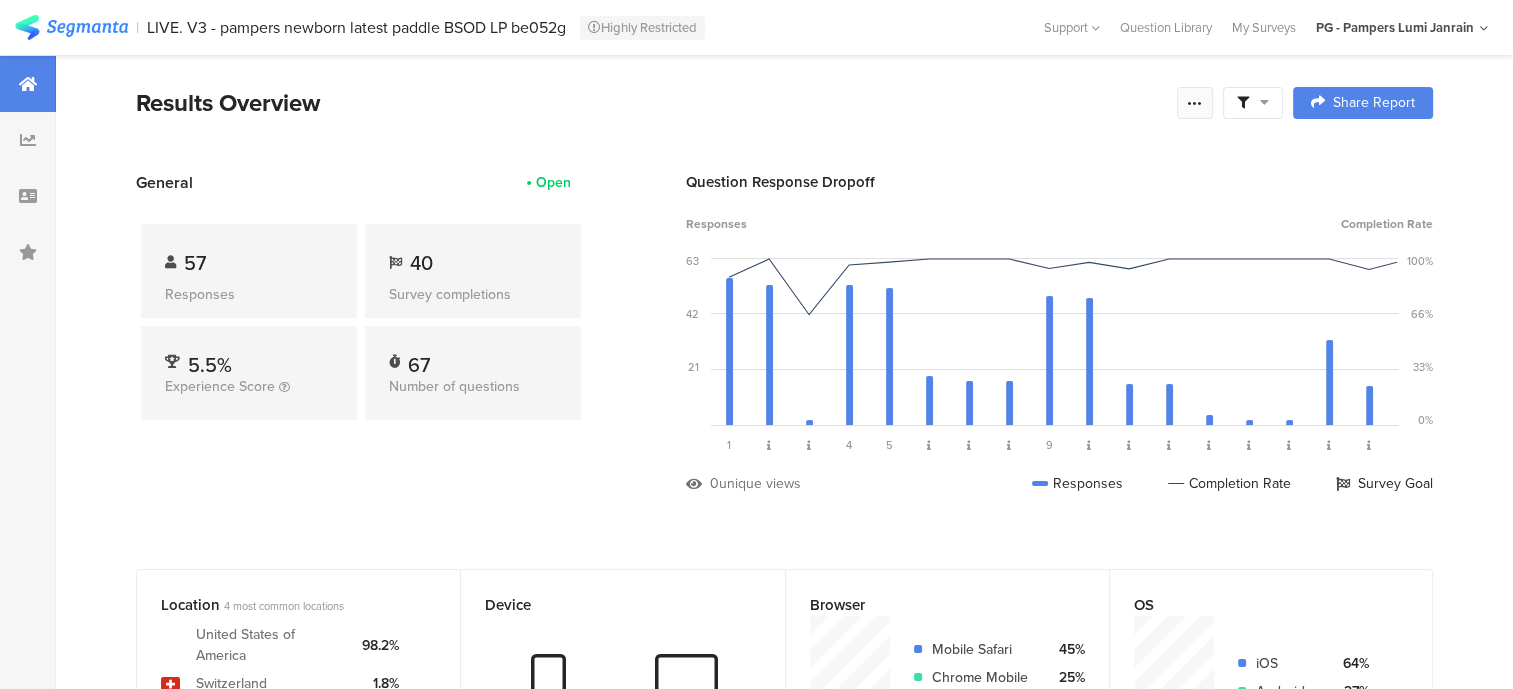 click at bounding box center (1195, 103) 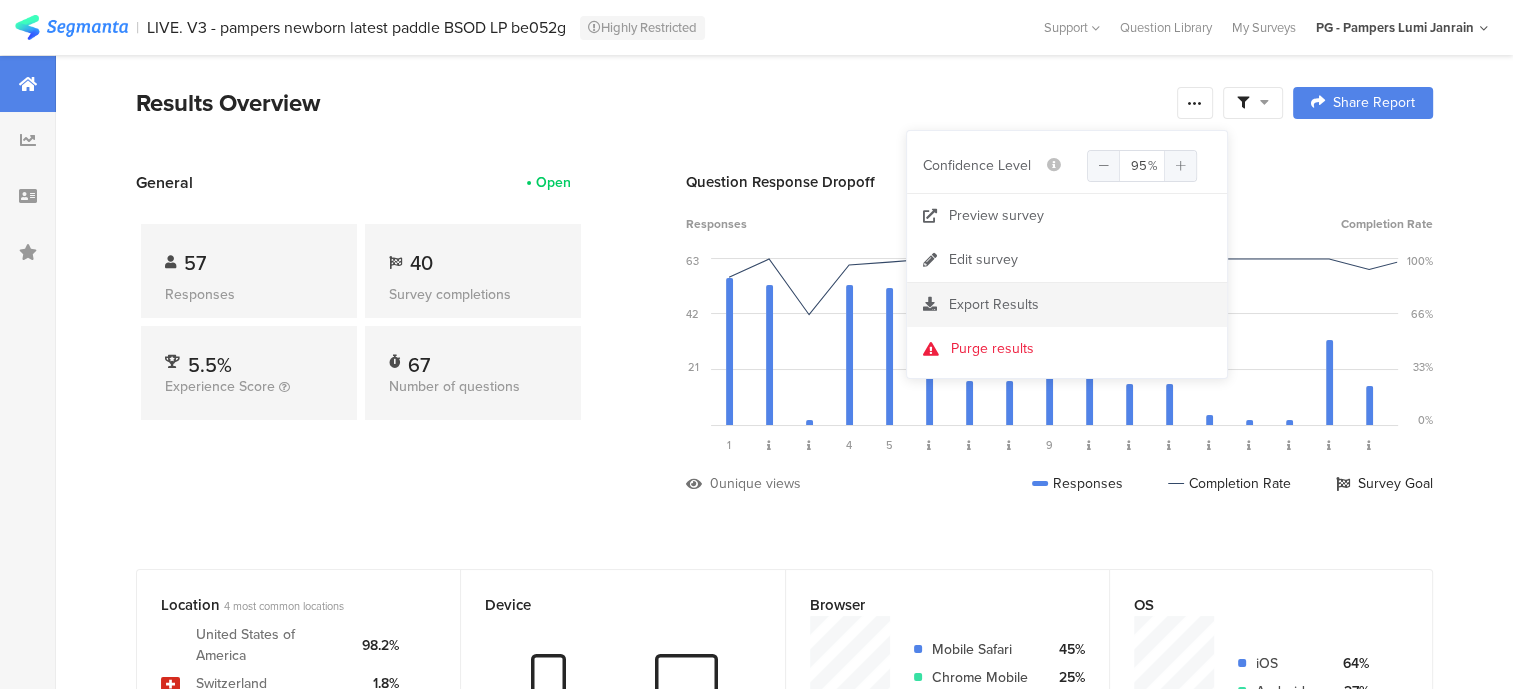 click on "Export Results" at bounding box center (994, 304) 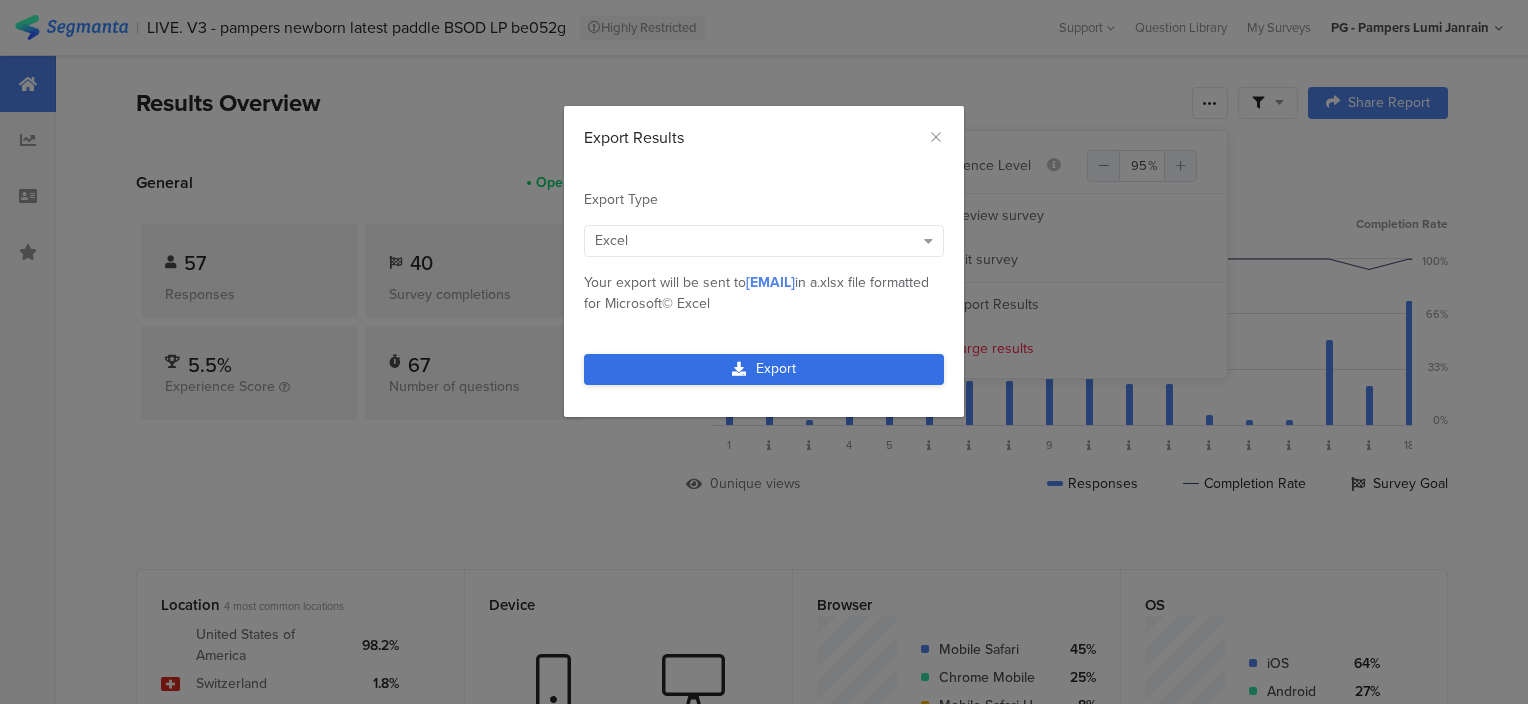 click on "Export" at bounding box center [764, 369] 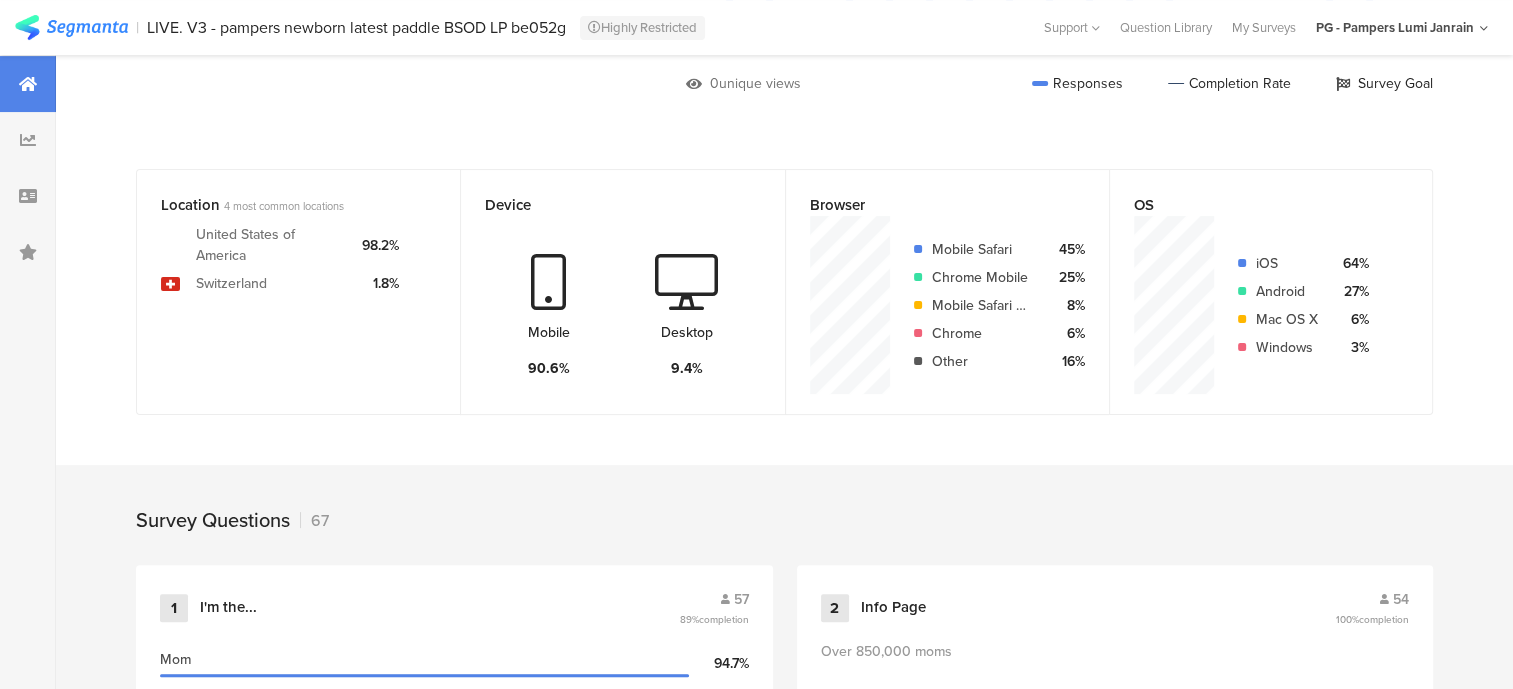scroll, scrollTop: 0, scrollLeft: 0, axis: both 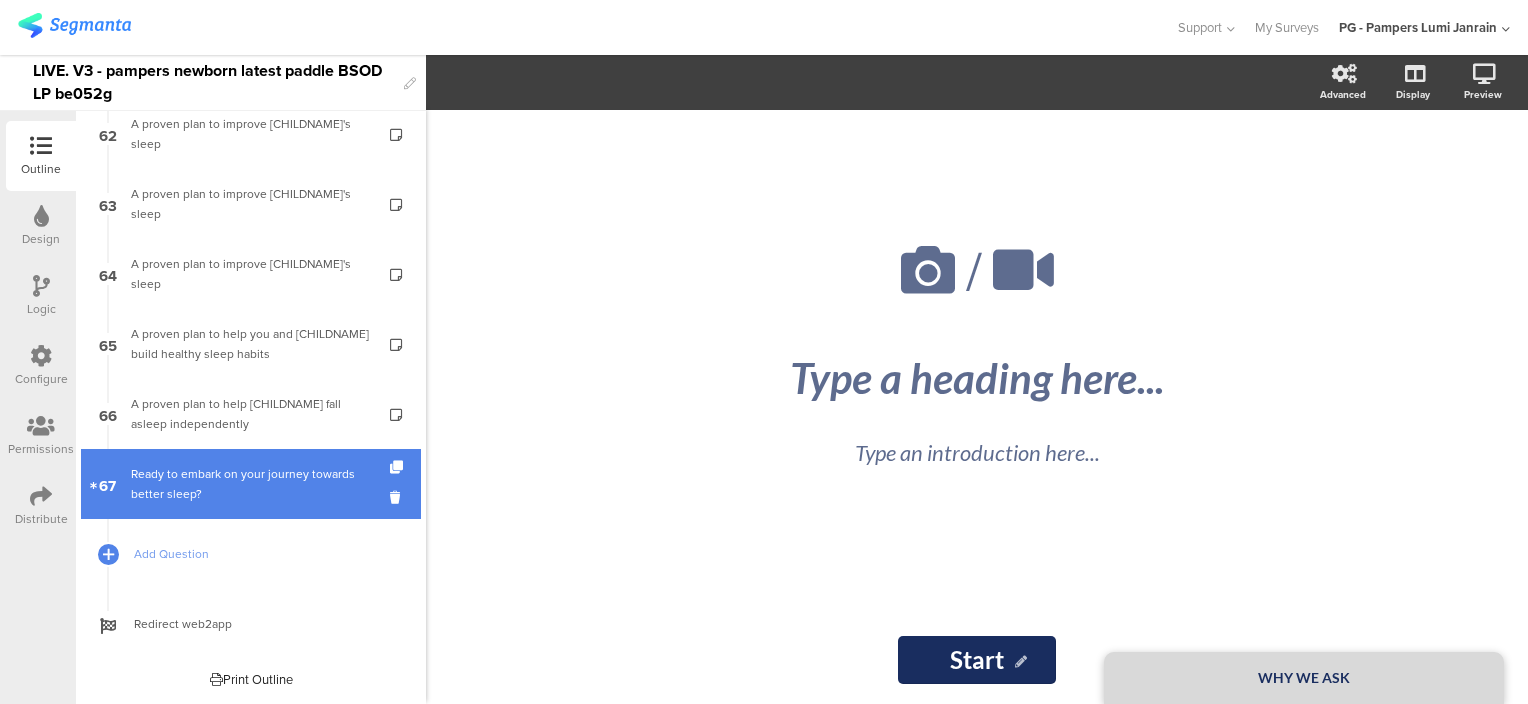 click on "Ready to embark on your journey towards better sleep?" at bounding box center [250, 484] 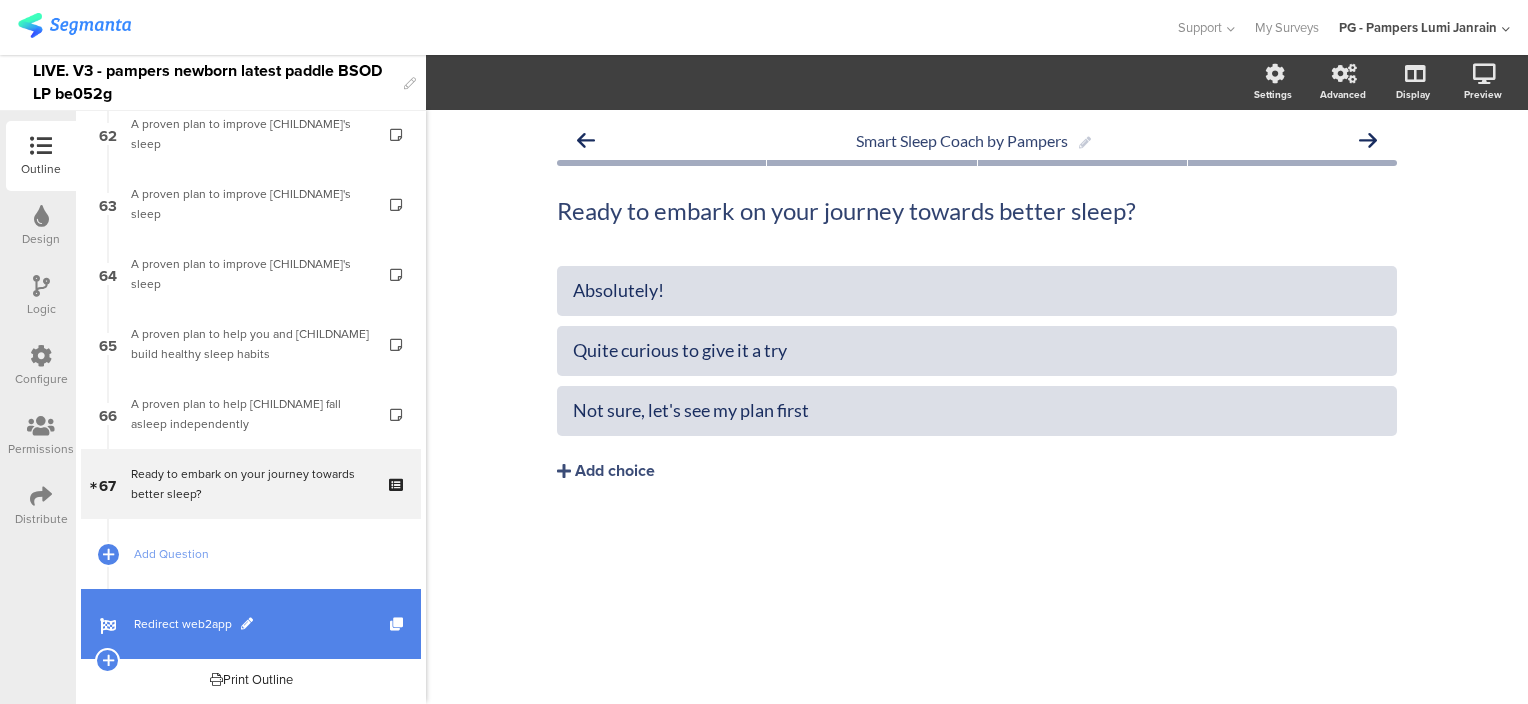 click on "Redirect web2app" at bounding box center [251, 624] 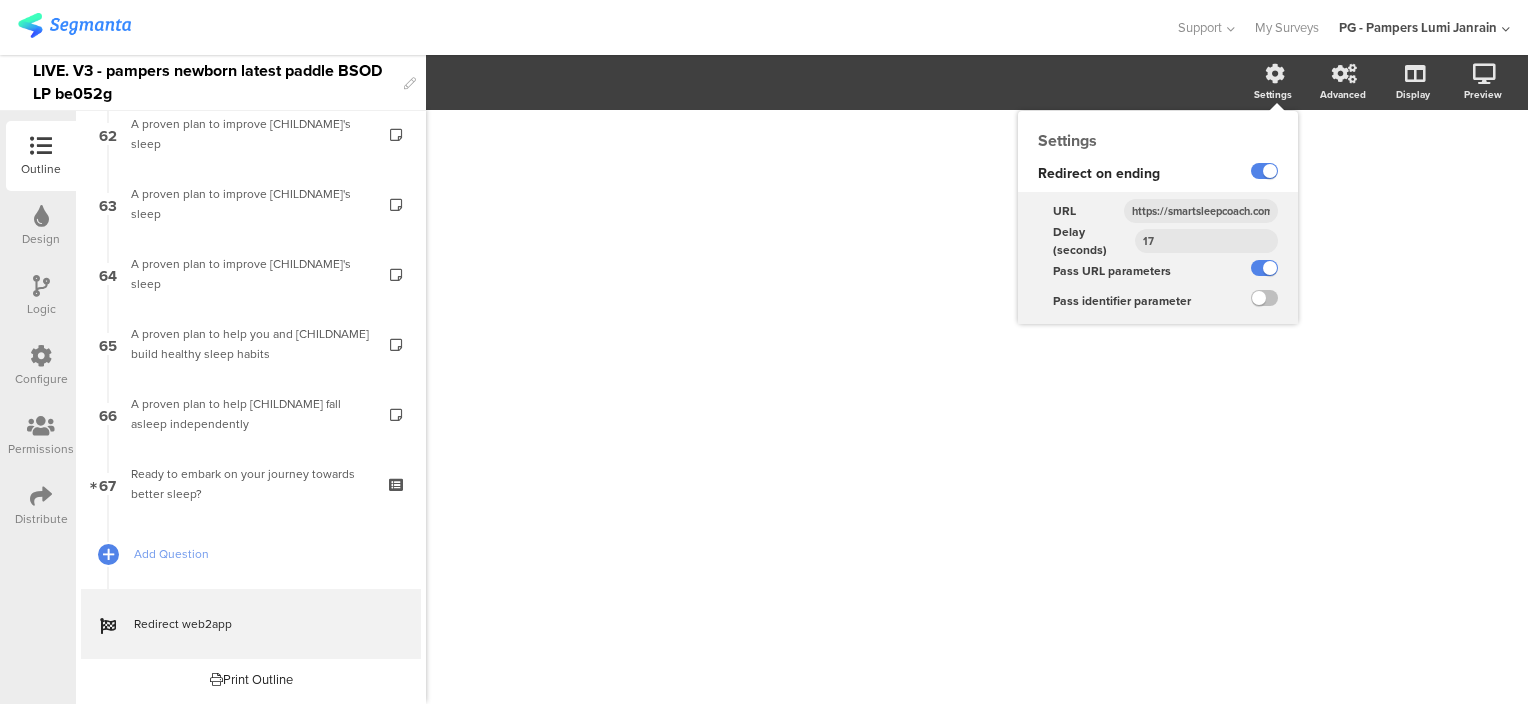 click on "https://smartsleepcoach.com/finalize-account?sessionId=[SESSIONID]&childName=[NAME]&barriersToBetterSleep=[BARRIERS]®=1&ending_page=pamperswebsite-w2a-paddle" at bounding box center [1201, 211] 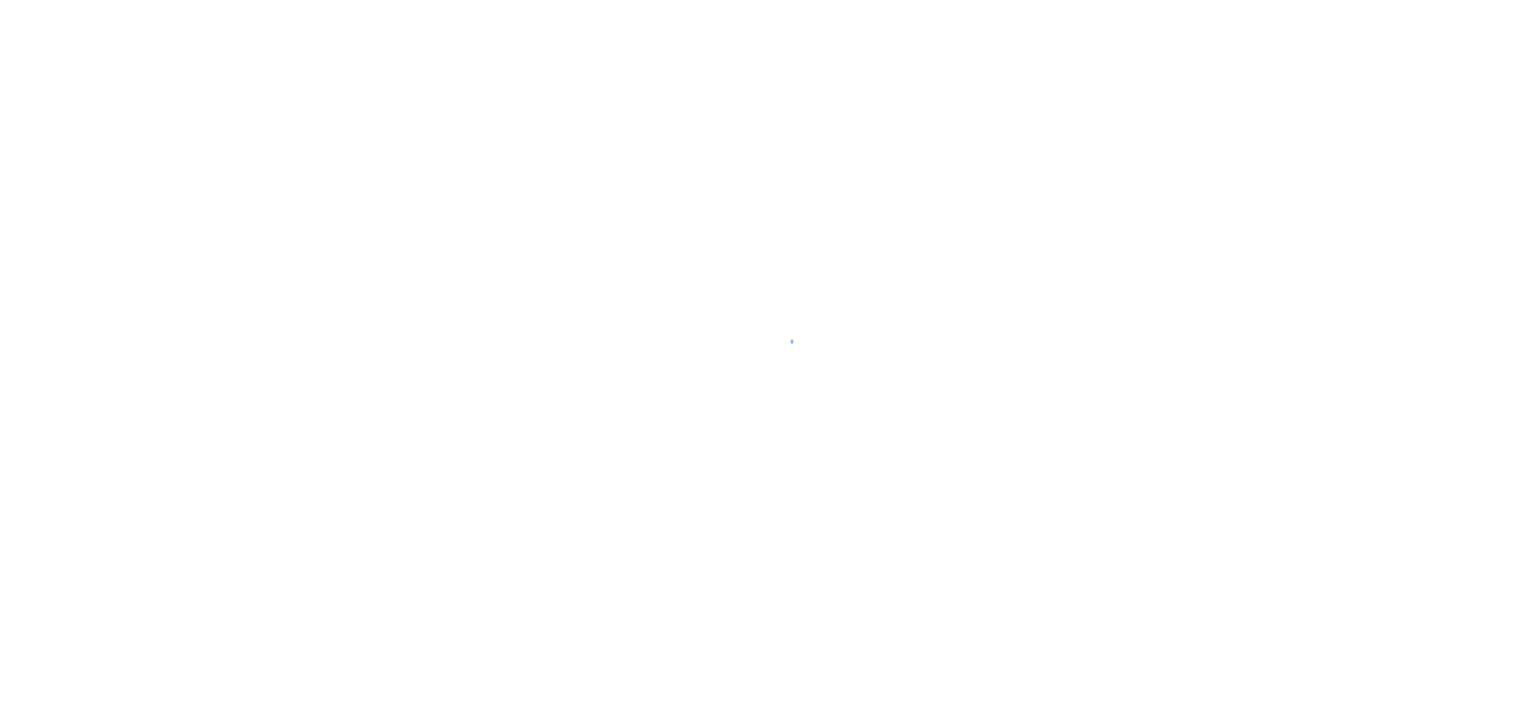scroll, scrollTop: 0, scrollLeft: 0, axis: both 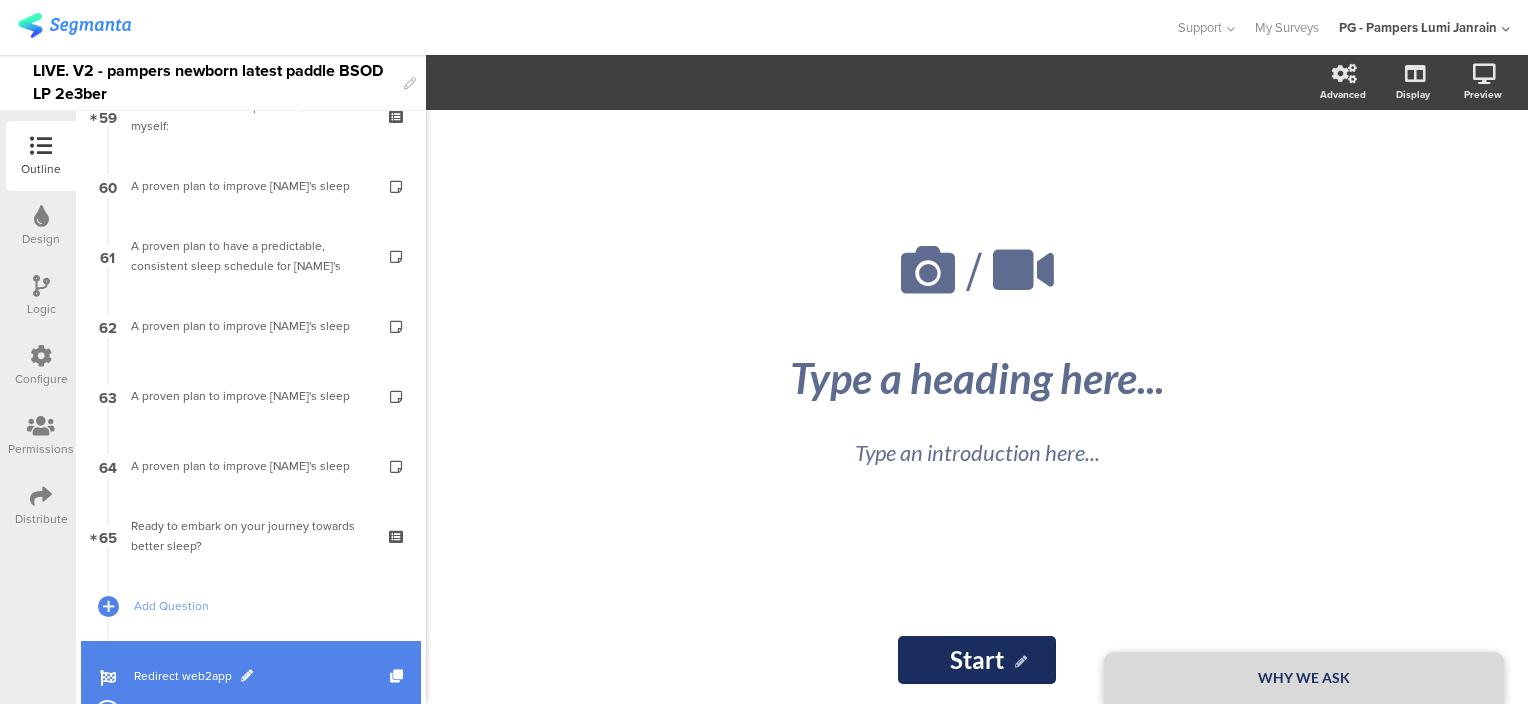 click on "Redirect web2app" at bounding box center (262, 676) 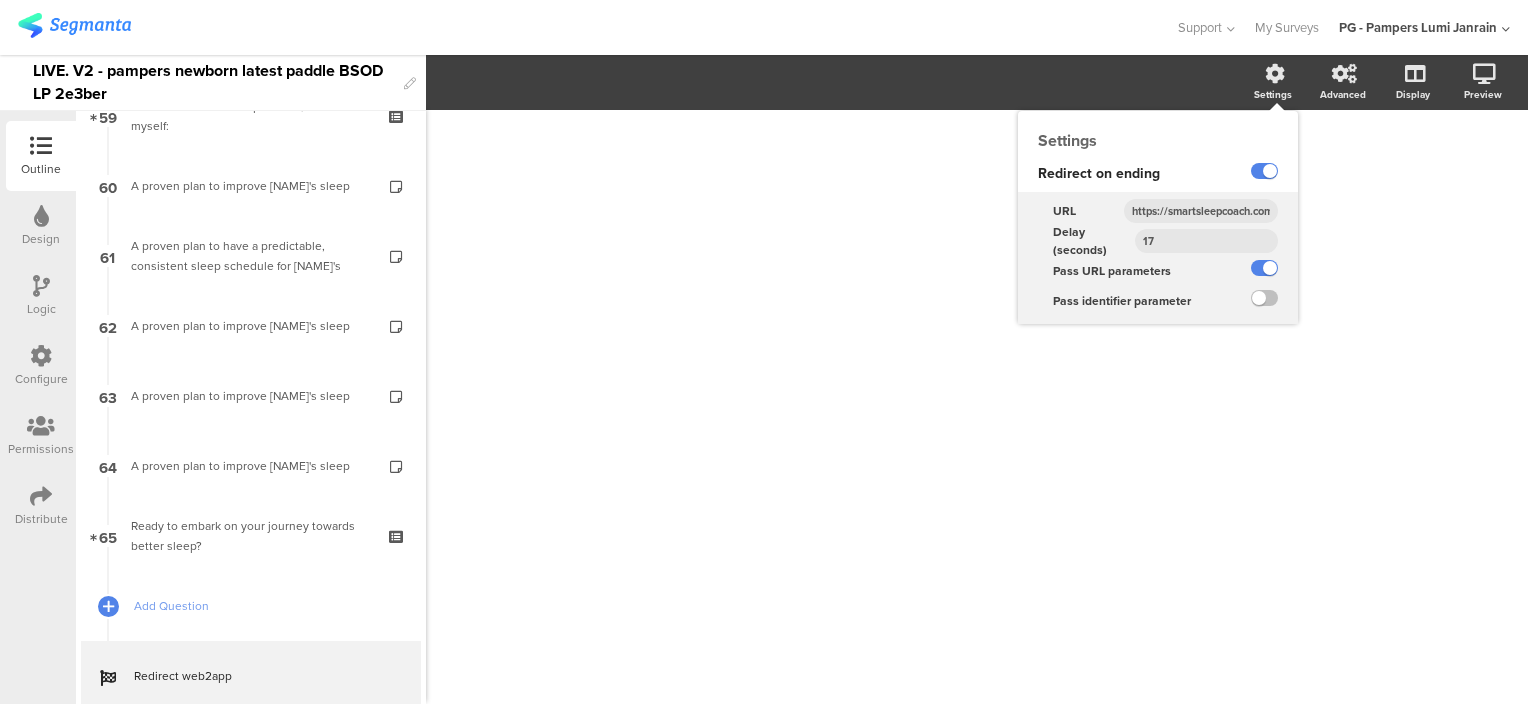 click on "https://smartsleepcoach.com/finalize-account?sessionId=[SESSIONID]&childName=[NAME]&barriersToBetterSleep=[BARRIERS]®=1&ending_page=pamperswebsite-w2a-paddle" at bounding box center (1201, 211) 